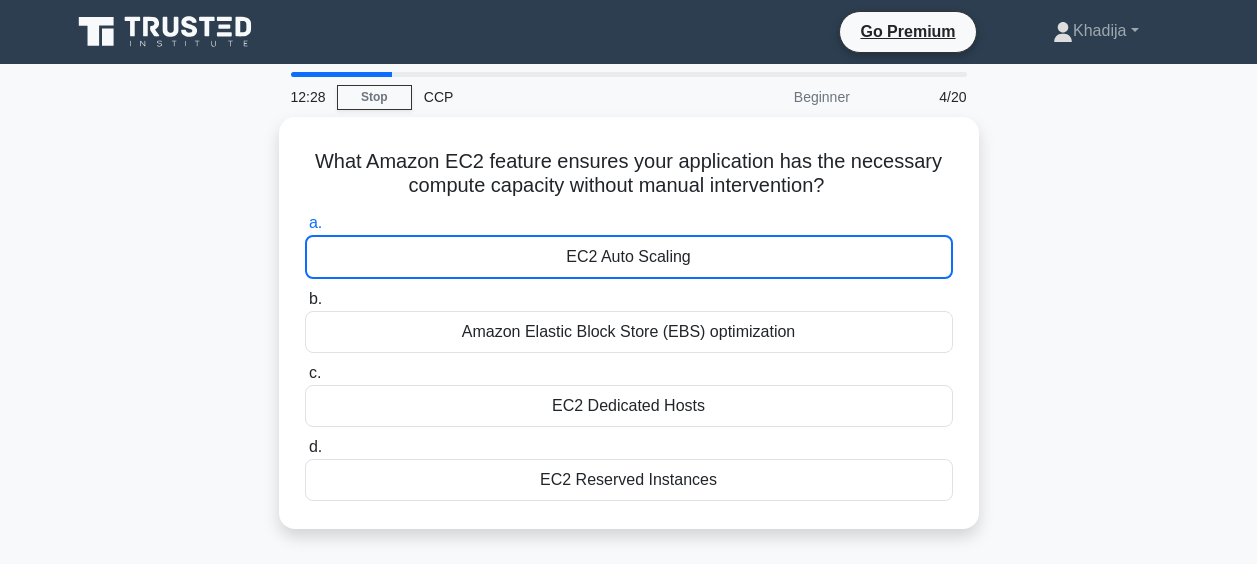 scroll, scrollTop: 0, scrollLeft: 0, axis: both 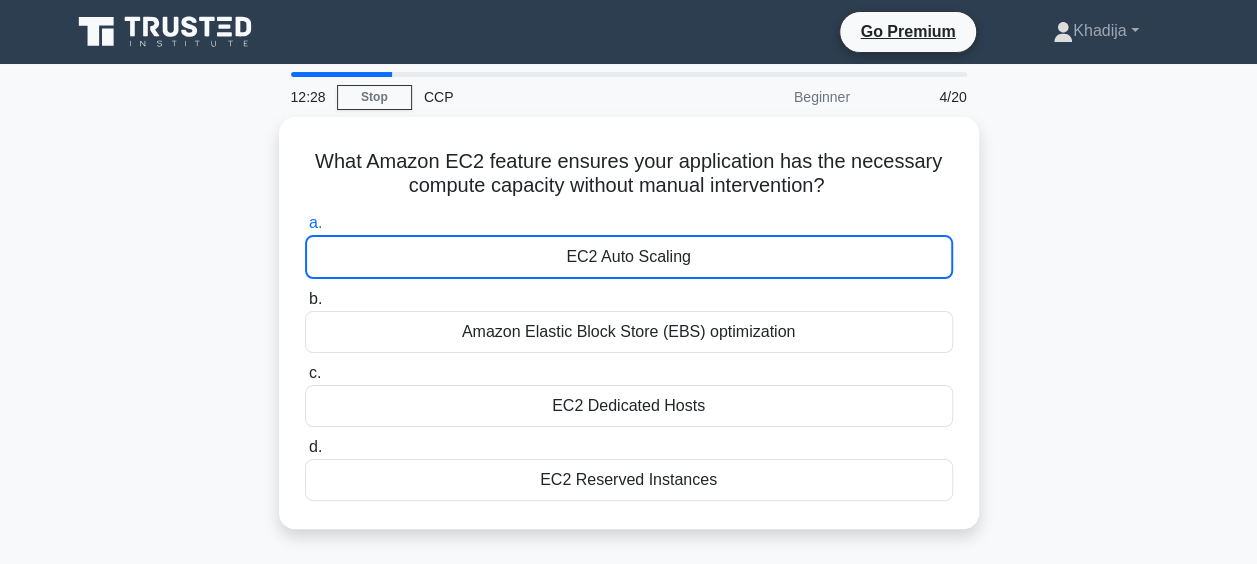 click on "EC2 Auto Scaling" at bounding box center [629, 257] 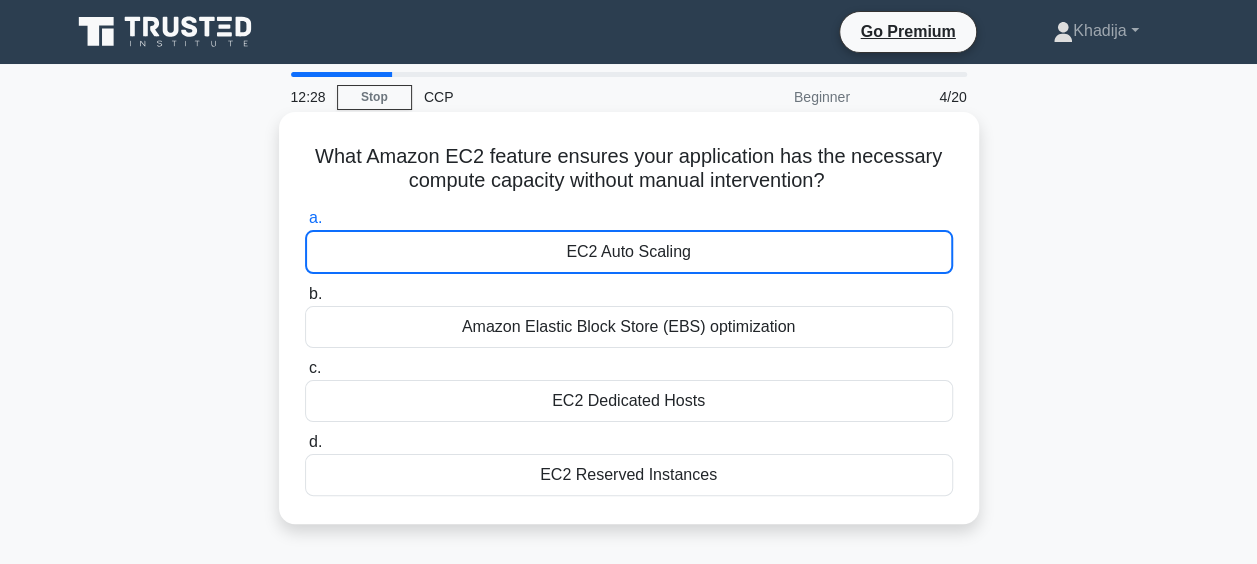 drag, startPoint x: 0, startPoint y: 0, endPoint x: 512, endPoint y: 247, distance: 568.46545 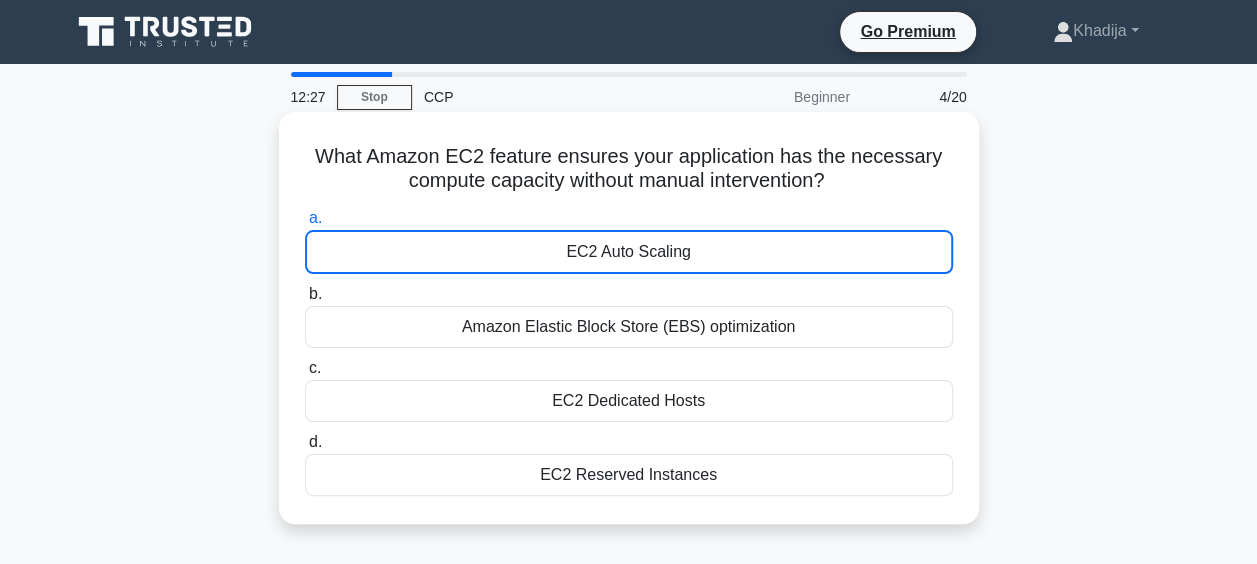 drag, startPoint x: 512, startPoint y: 247, endPoint x: 496, endPoint y: 323, distance: 77.665955 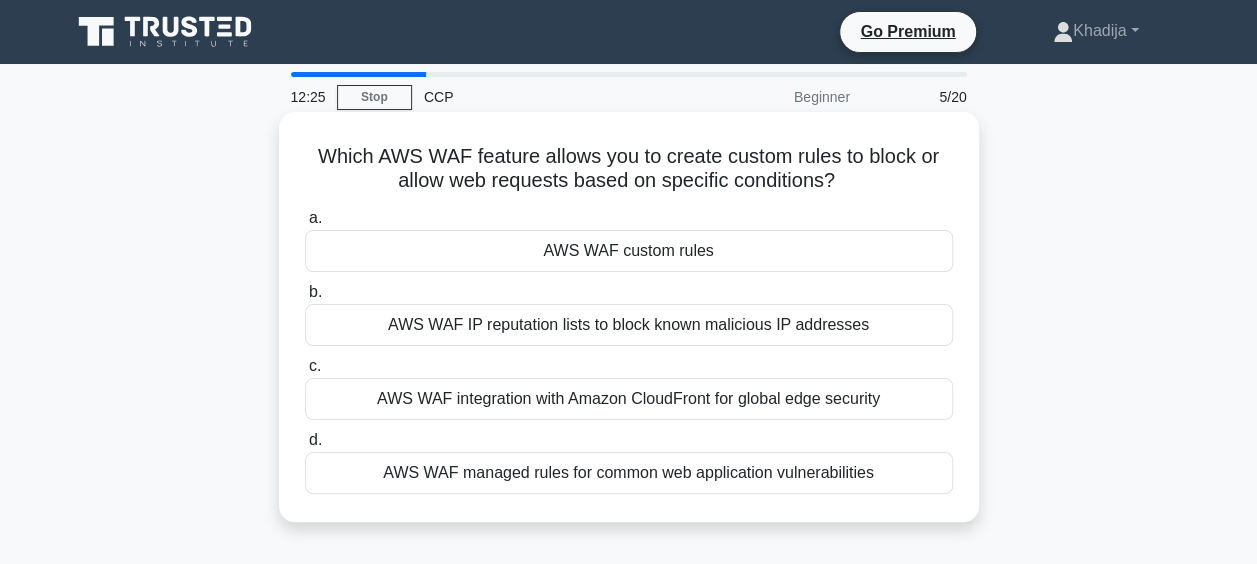 click on "AWS WAF custom rules" at bounding box center (629, 251) 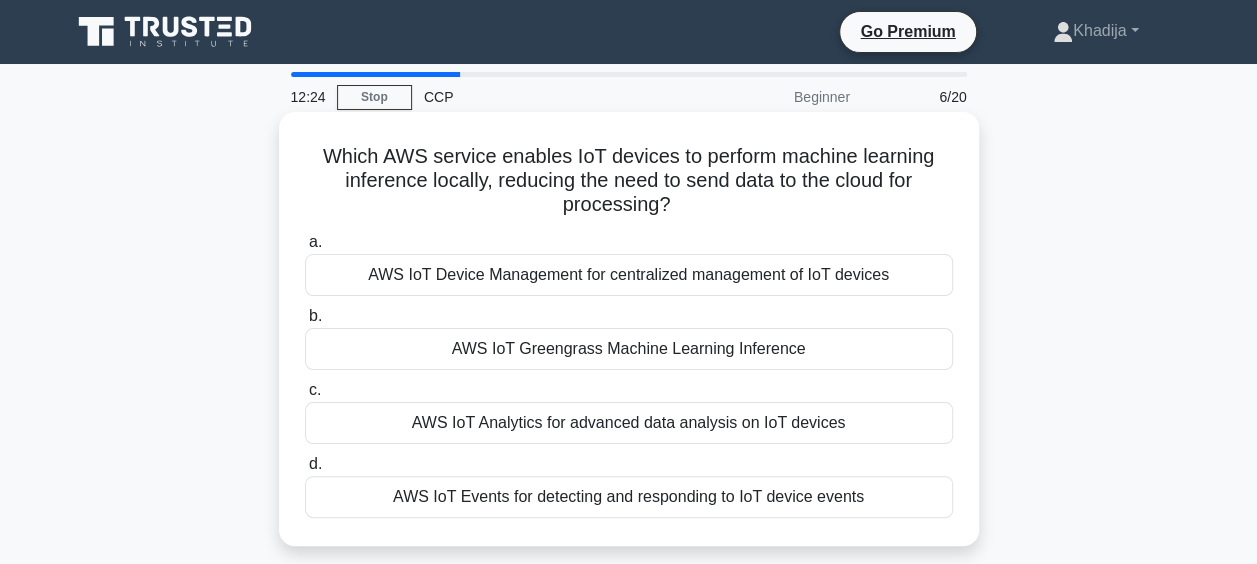 click on "AWS IoT Greengrass Machine Learning Inference" at bounding box center (629, 349) 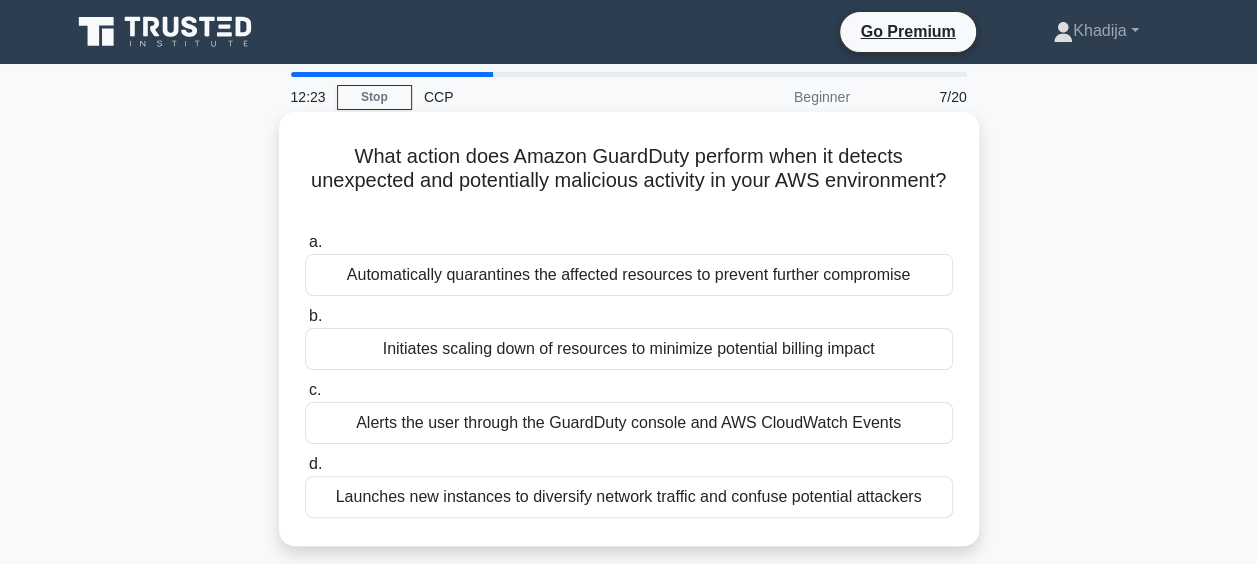 click on "Initiates scaling down of resources to minimize potential billing impact" at bounding box center (629, 349) 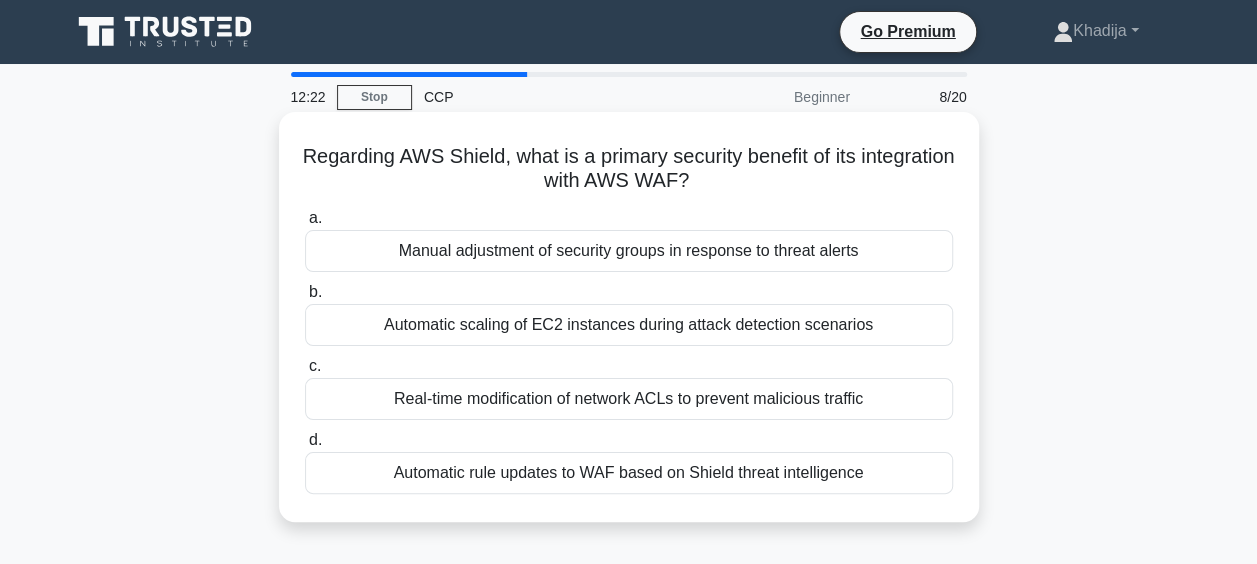 drag, startPoint x: 551, startPoint y: 342, endPoint x: 567, endPoint y: 312, distance: 34 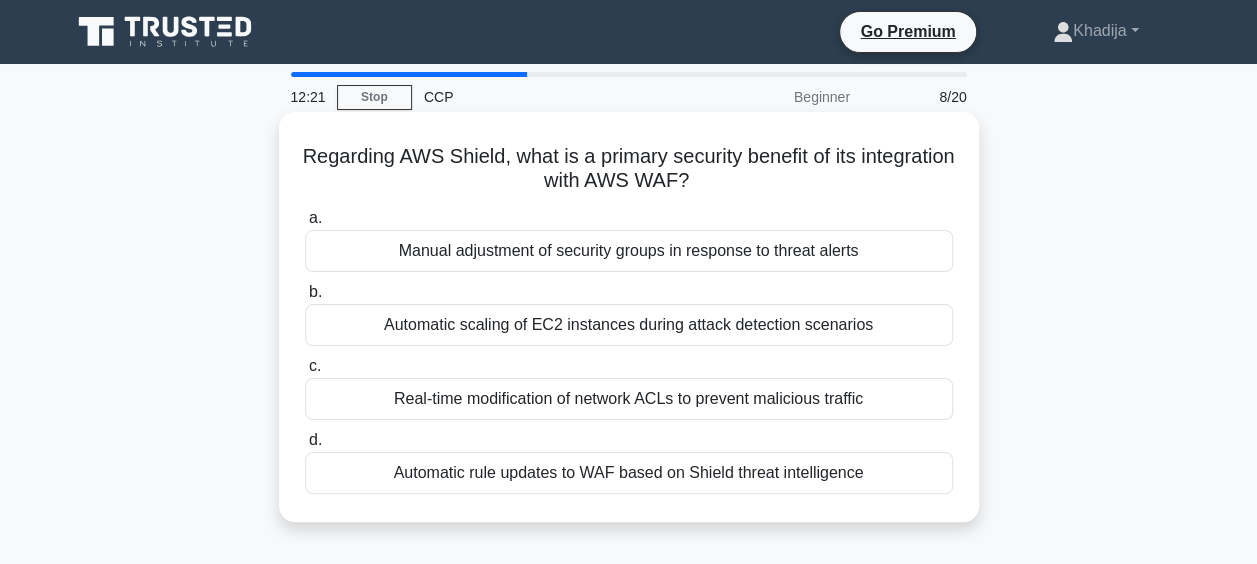 click on "Automatic scaling of EC2 instances during attack detection scenarios" at bounding box center (629, 325) 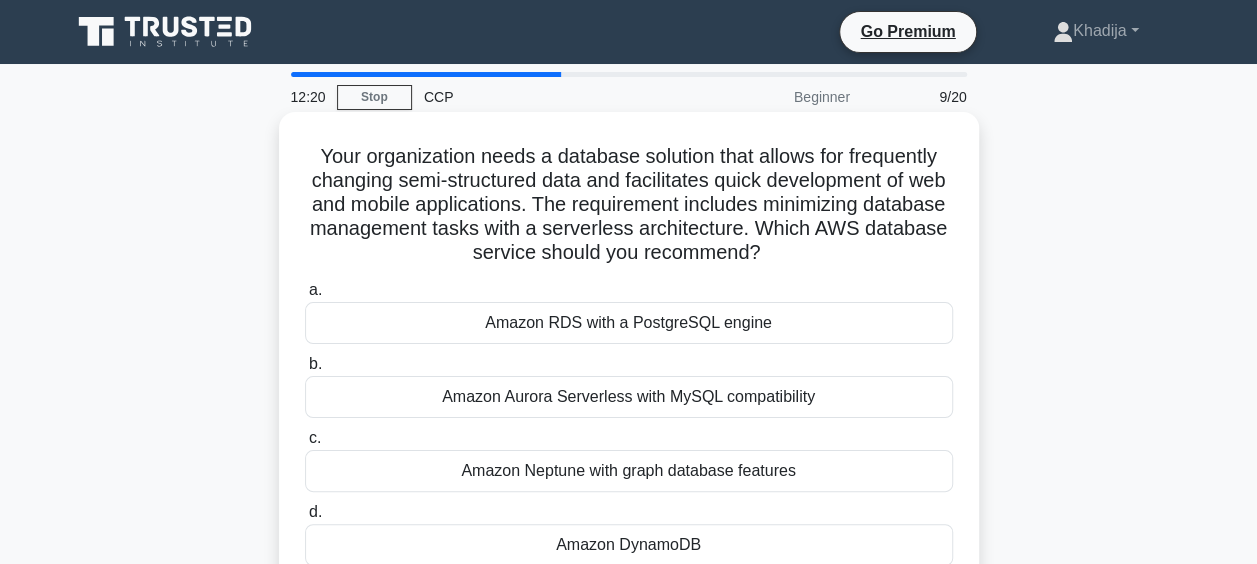 click on "Amazon RDS with a PostgreSQL engine" at bounding box center [629, 323] 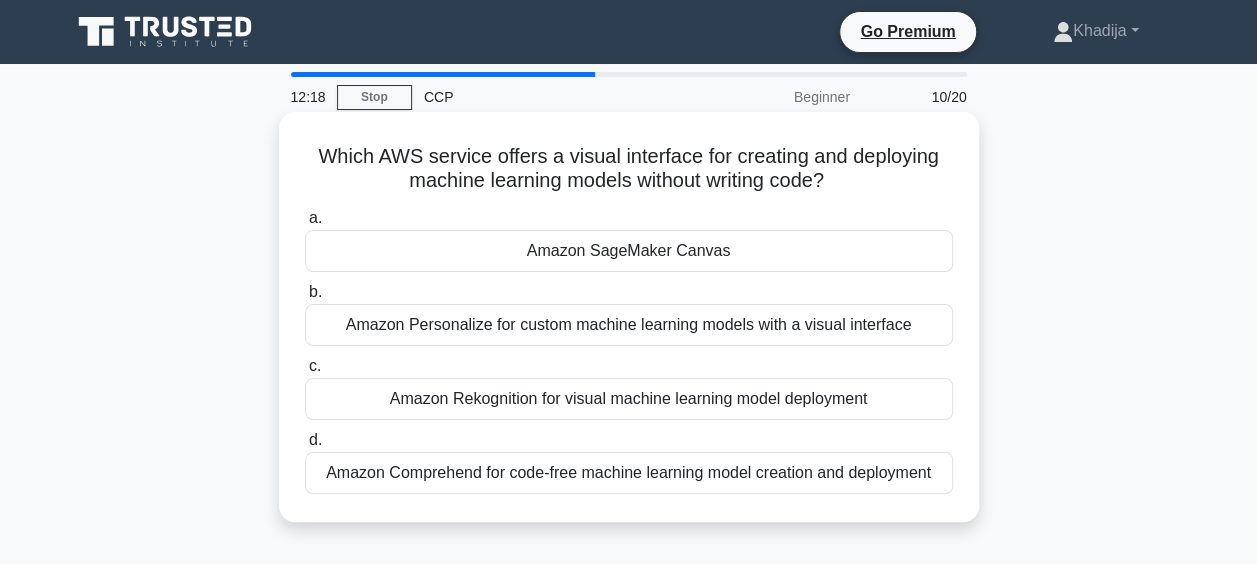 click on "Amazon SageMaker Canvas" at bounding box center (629, 251) 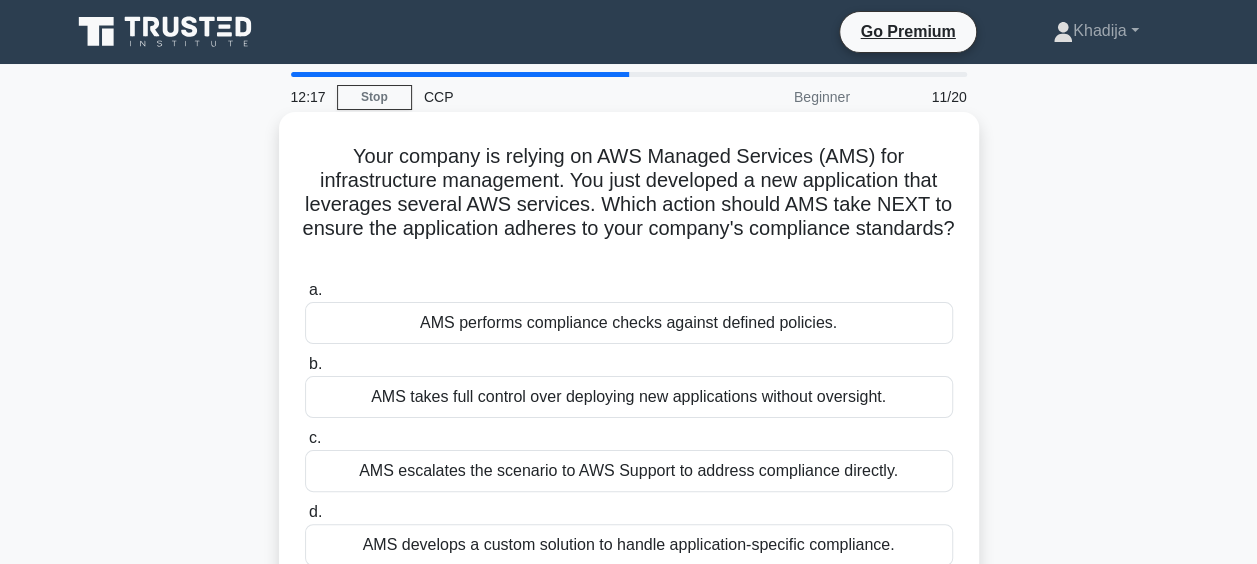 click on "AMS performs compliance checks against defined policies." at bounding box center [629, 323] 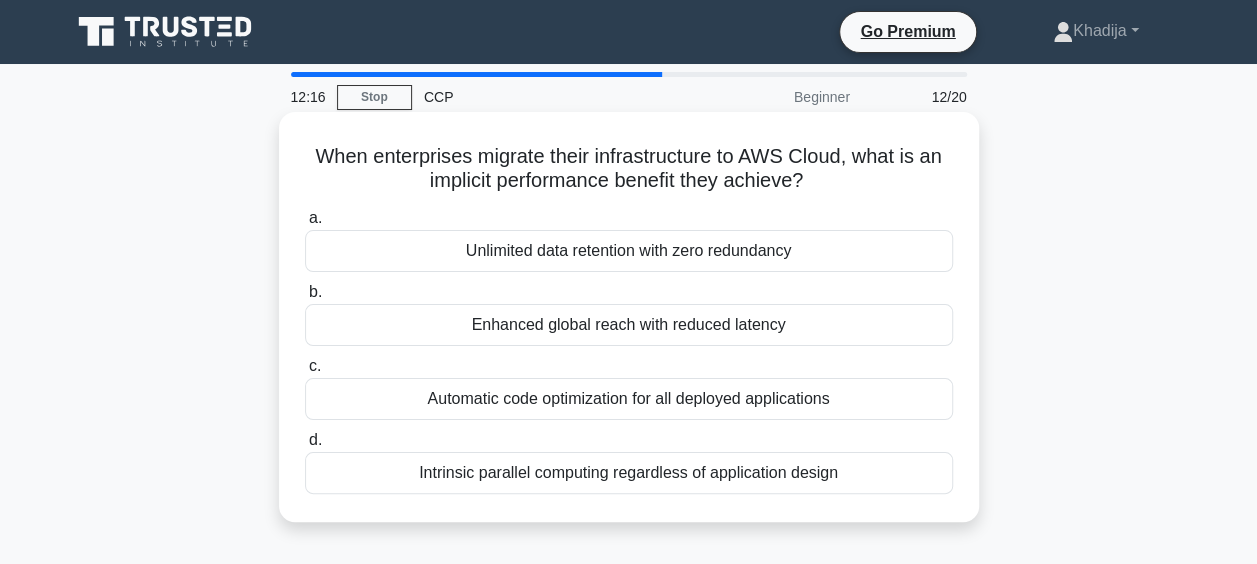 click on "Enhanced global reach with reduced latency" at bounding box center (629, 325) 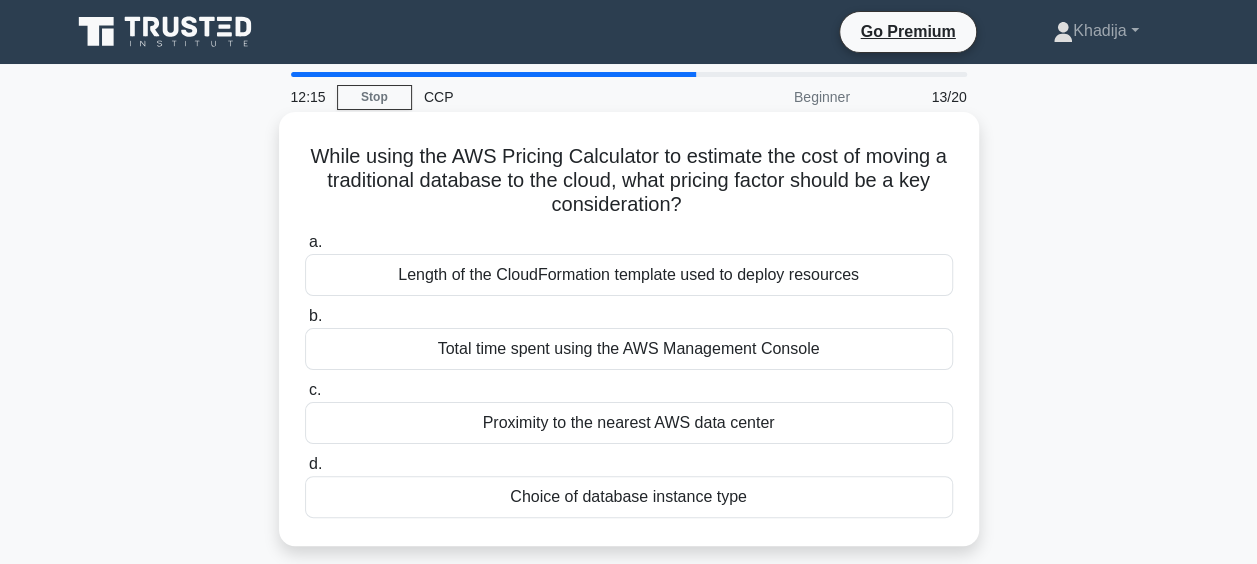 click on "Total time spent using the AWS Management Console" at bounding box center (629, 349) 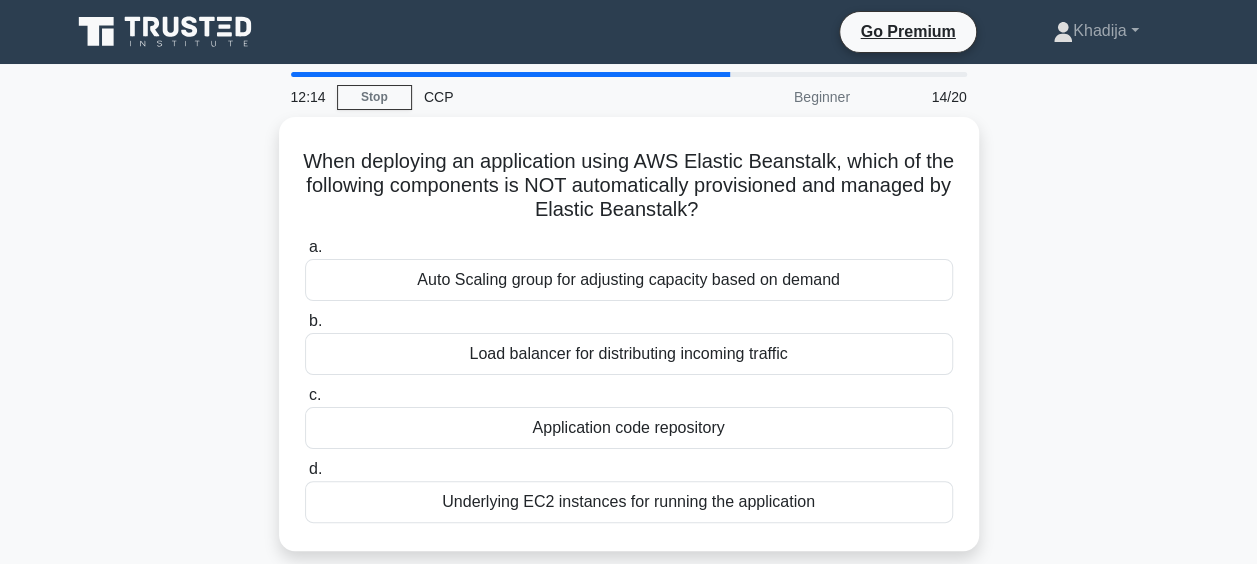 click on "Load balancer for distributing incoming traffic" at bounding box center [629, 354] 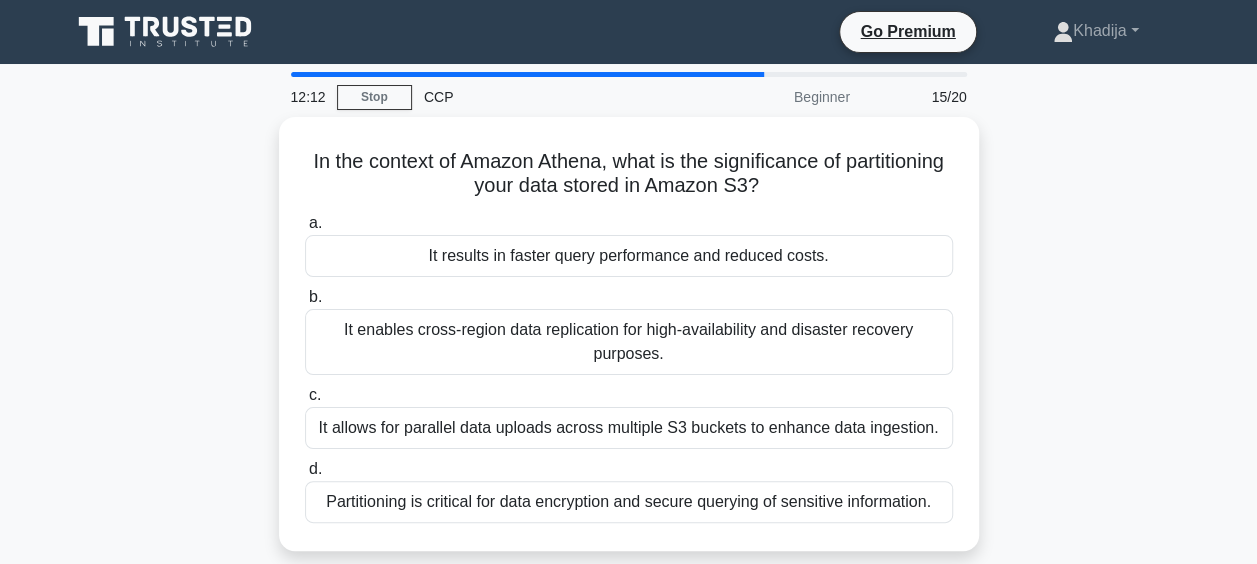 click on "It enables cross-region data replication for high-availability and disaster recovery purposes." at bounding box center (629, 342) 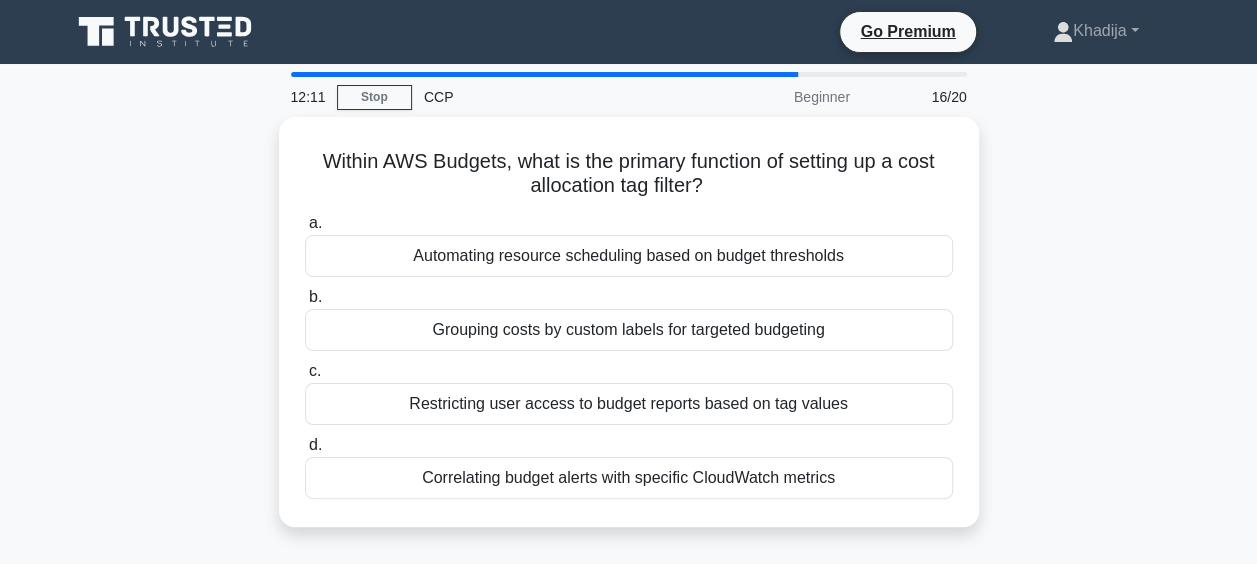 click on "a.
Automating resource scheduling based on budget thresholds
b.
Grouping costs by custom labels for targeted budgeting
c. d." at bounding box center [629, 355] 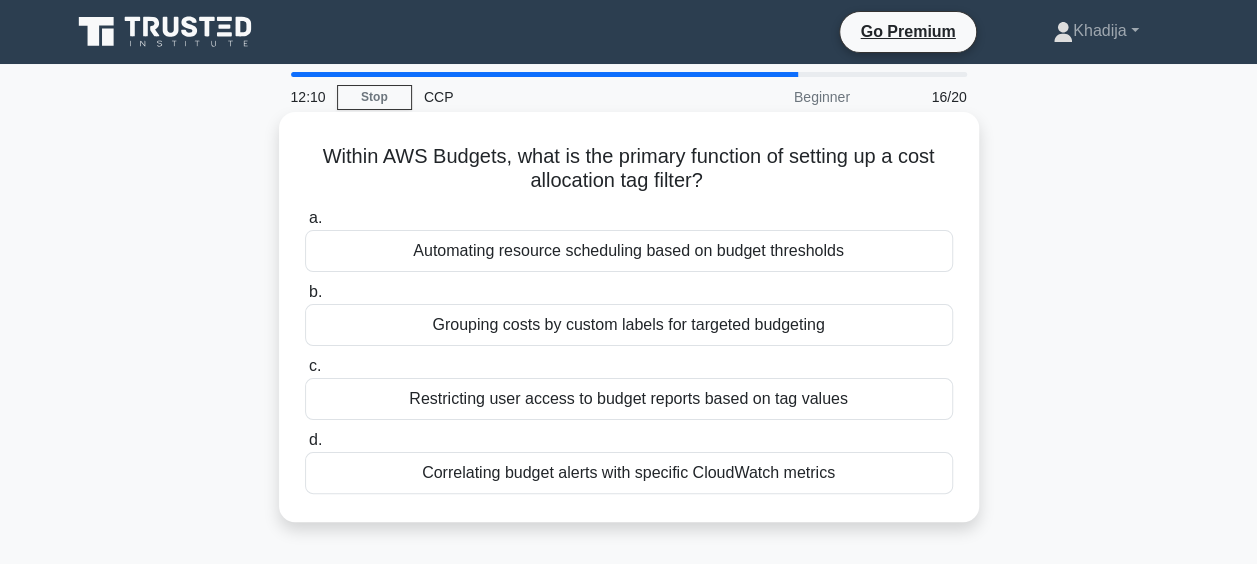 click on "Grouping costs by custom labels for targeted budgeting" at bounding box center [629, 325] 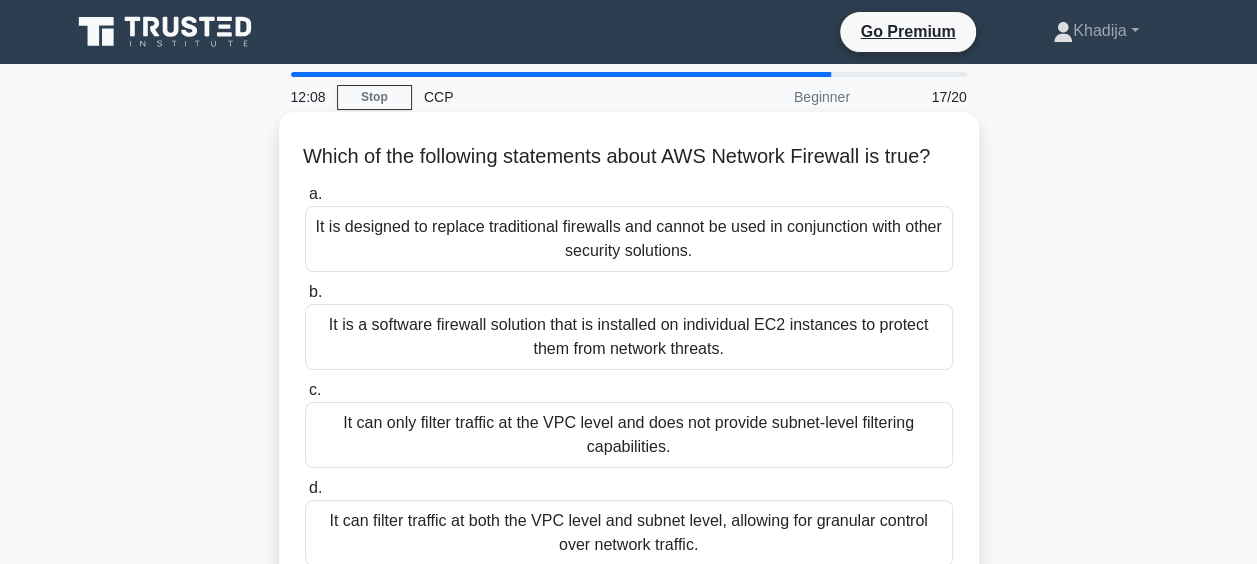 click on "It is designed to replace traditional firewalls and cannot be used in conjunction with other security solutions." at bounding box center (629, 239) 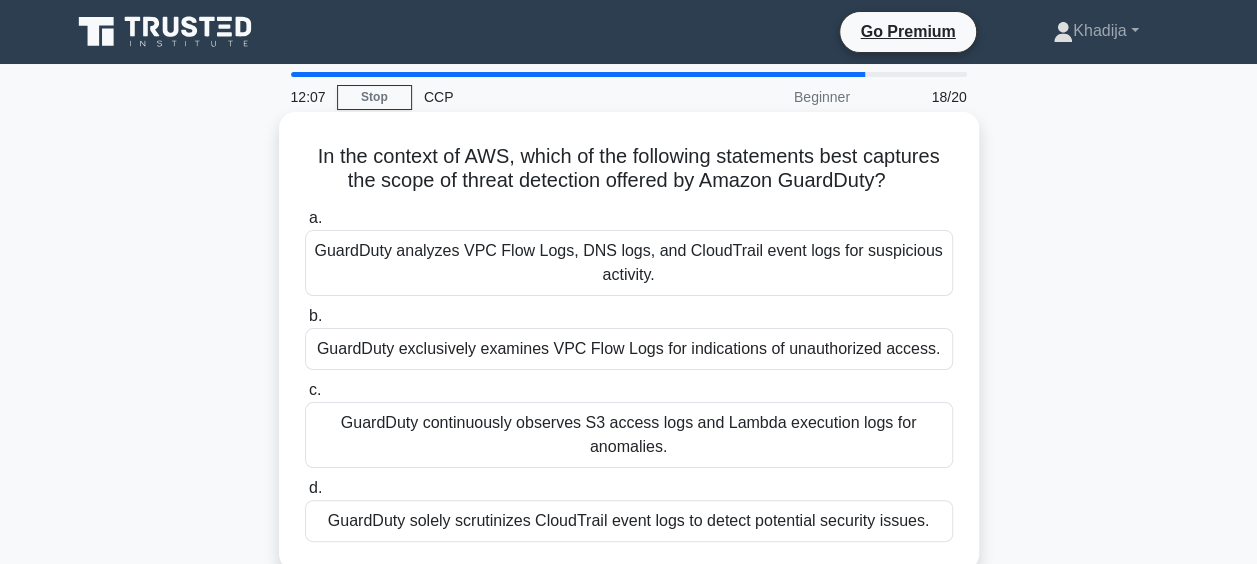 click on "GuardDuty continuously observes S3 access logs and Lambda execution logs for anomalies." at bounding box center [629, 435] 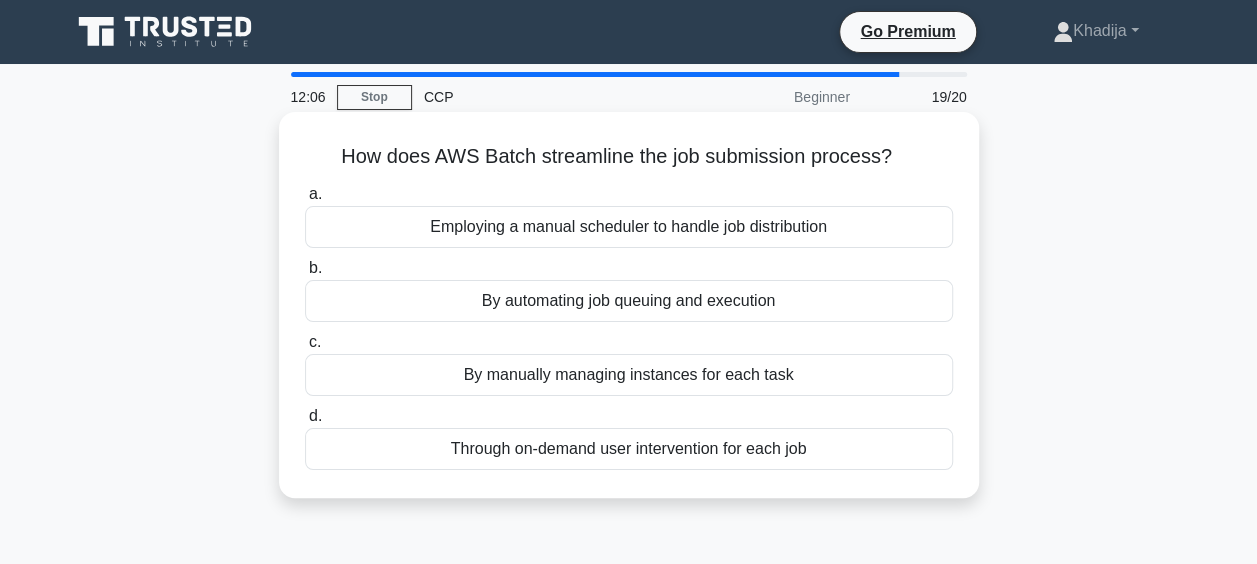 click on "By manually managing instances for each task" at bounding box center (629, 375) 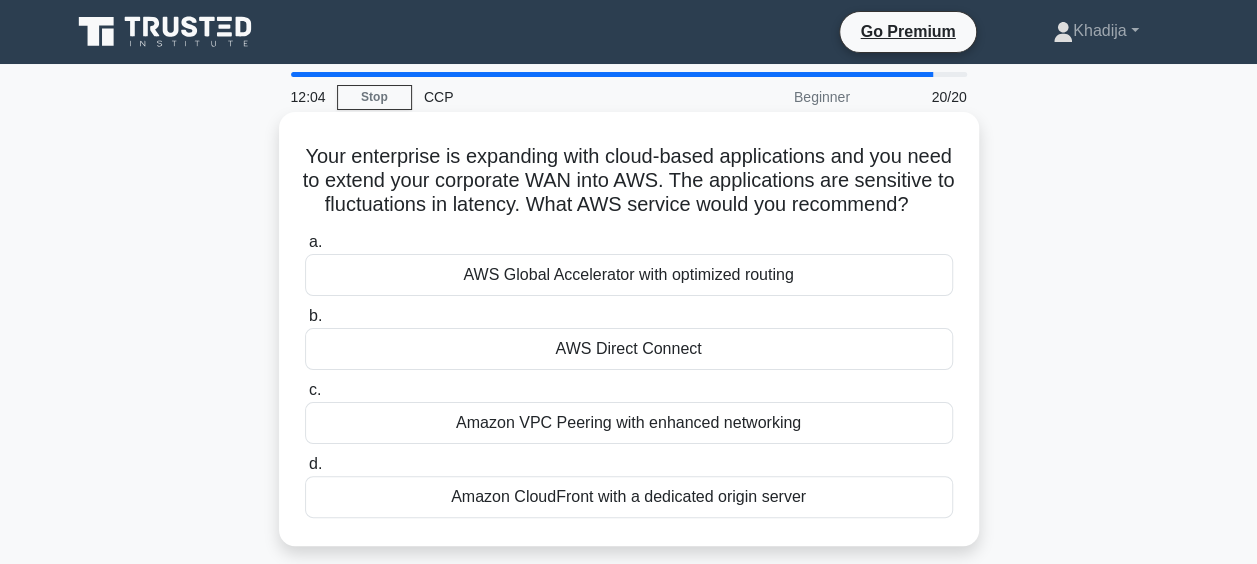 click on "AWS Direct Connect" at bounding box center [629, 349] 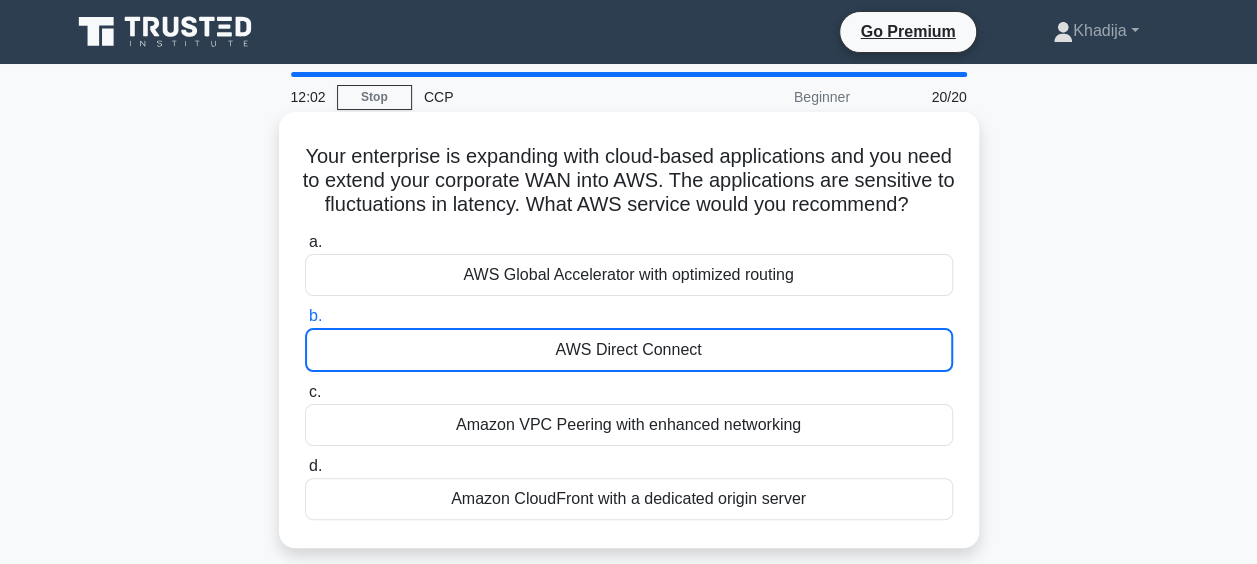 click on "AWS Direct Connect" at bounding box center [629, 350] 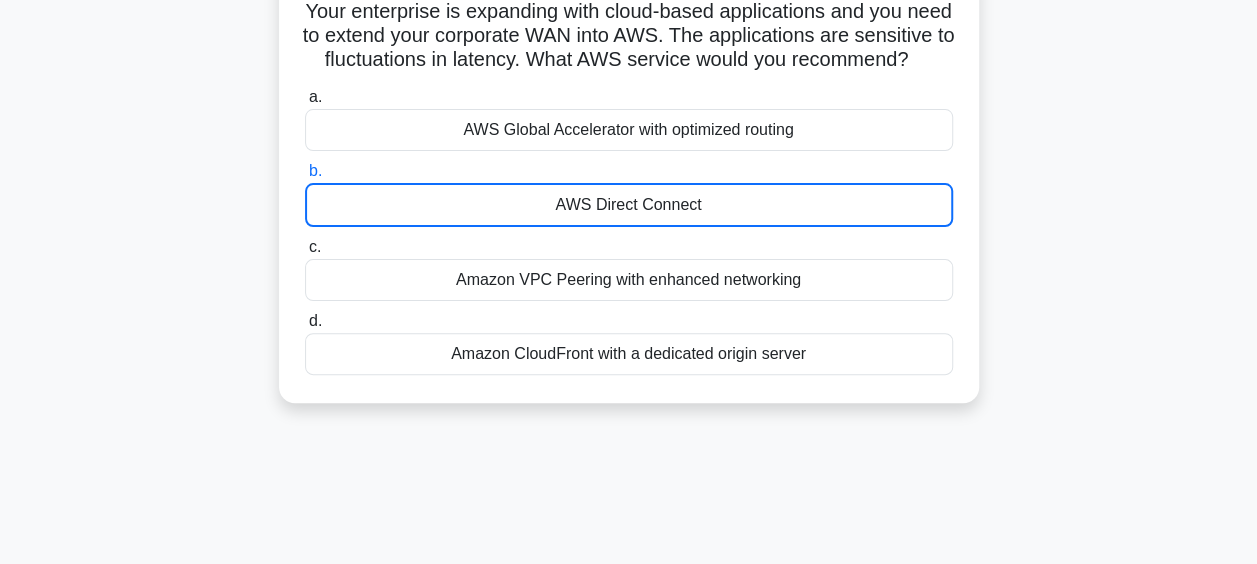 scroll, scrollTop: 0, scrollLeft: 0, axis: both 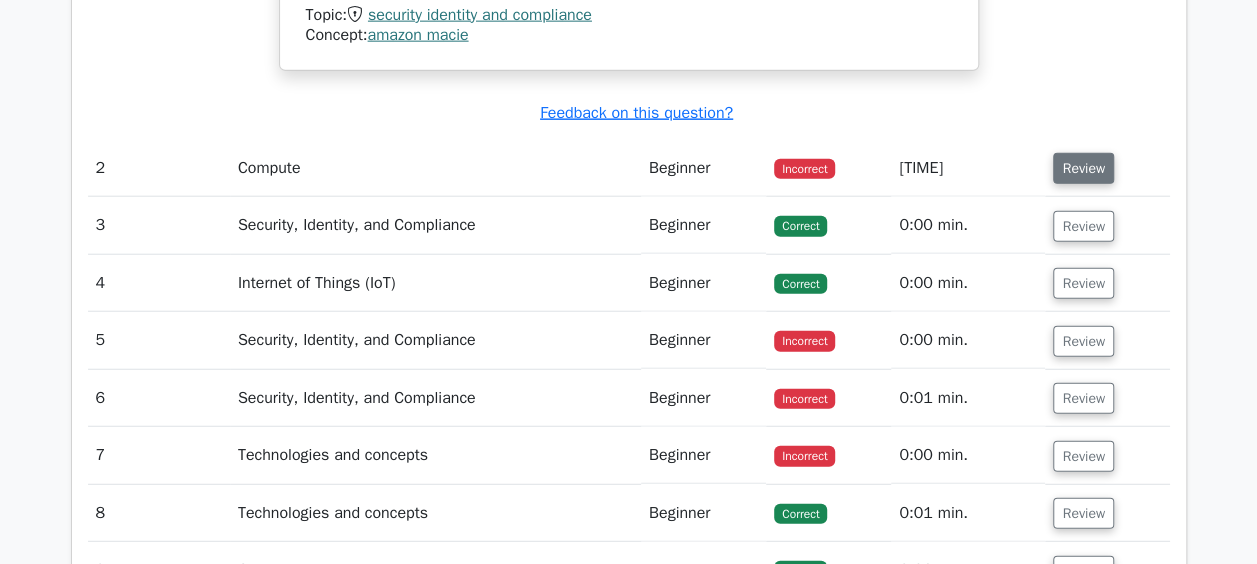 click on "Review" at bounding box center [1083, 168] 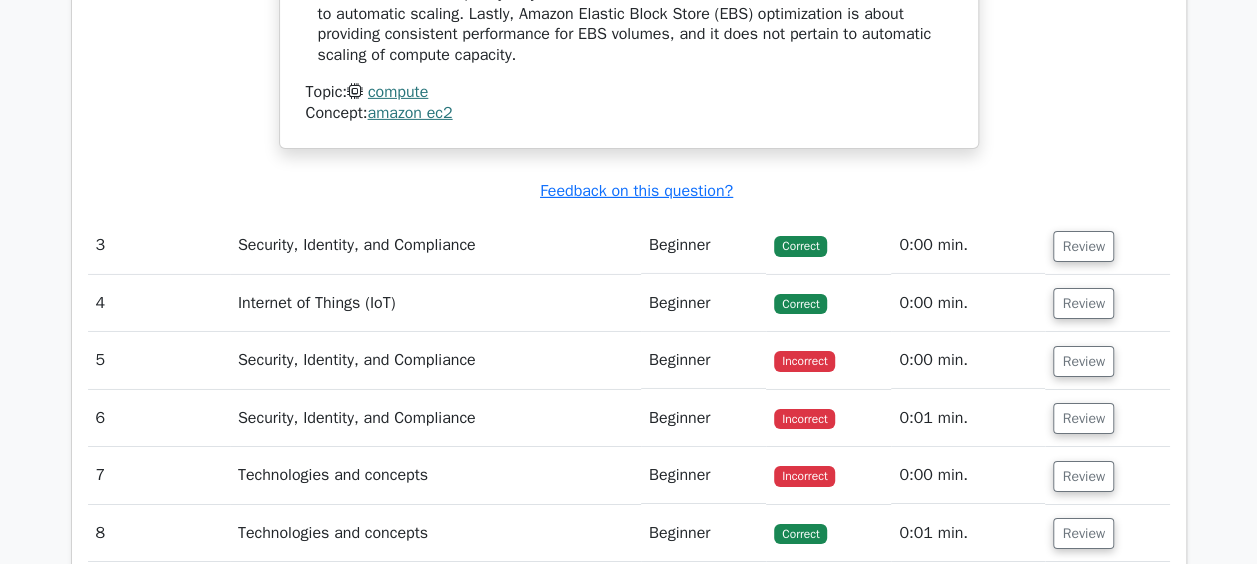 scroll, scrollTop: 3252, scrollLeft: 0, axis: vertical 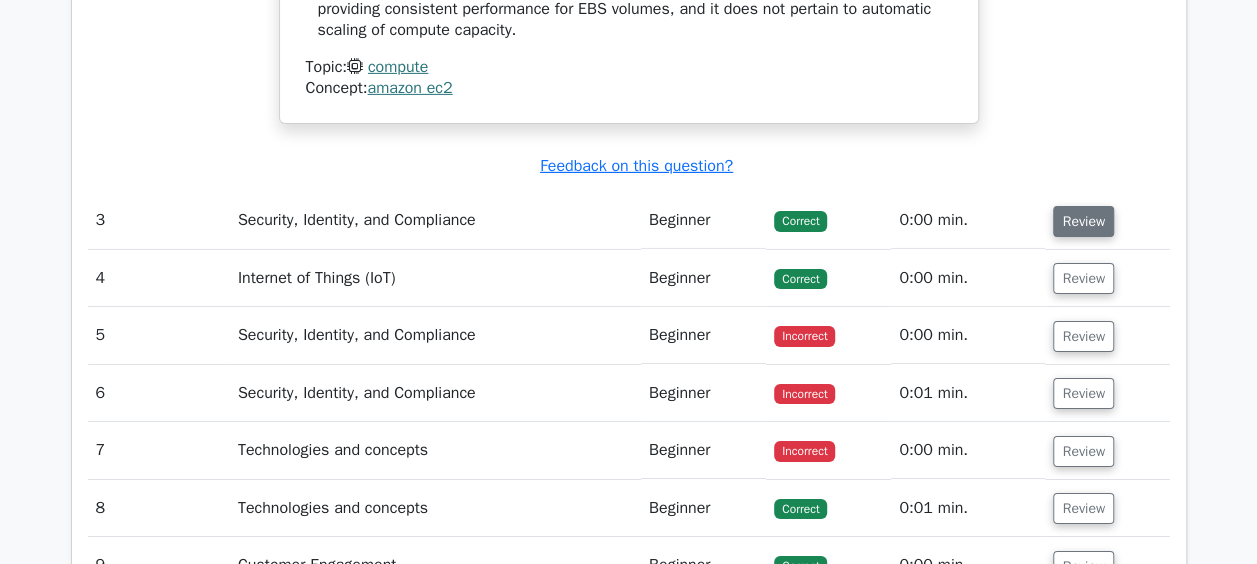 click on "Review" at bounding box center [1083, 221] 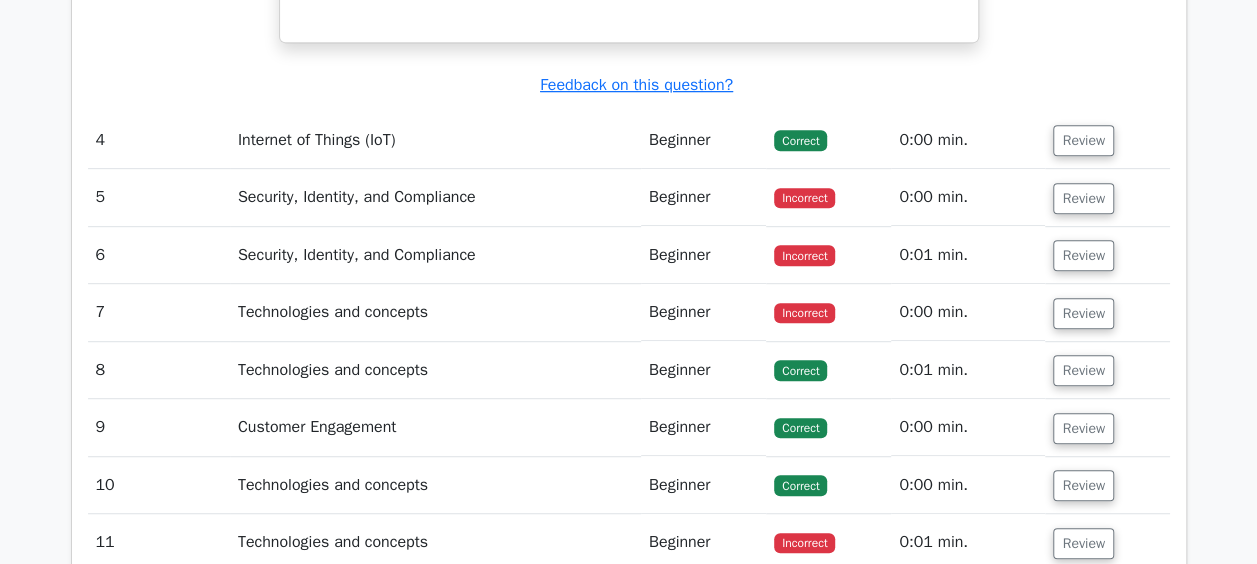 scroll, scrollTop: 4250, scrollLeft: 0, axis: vertical 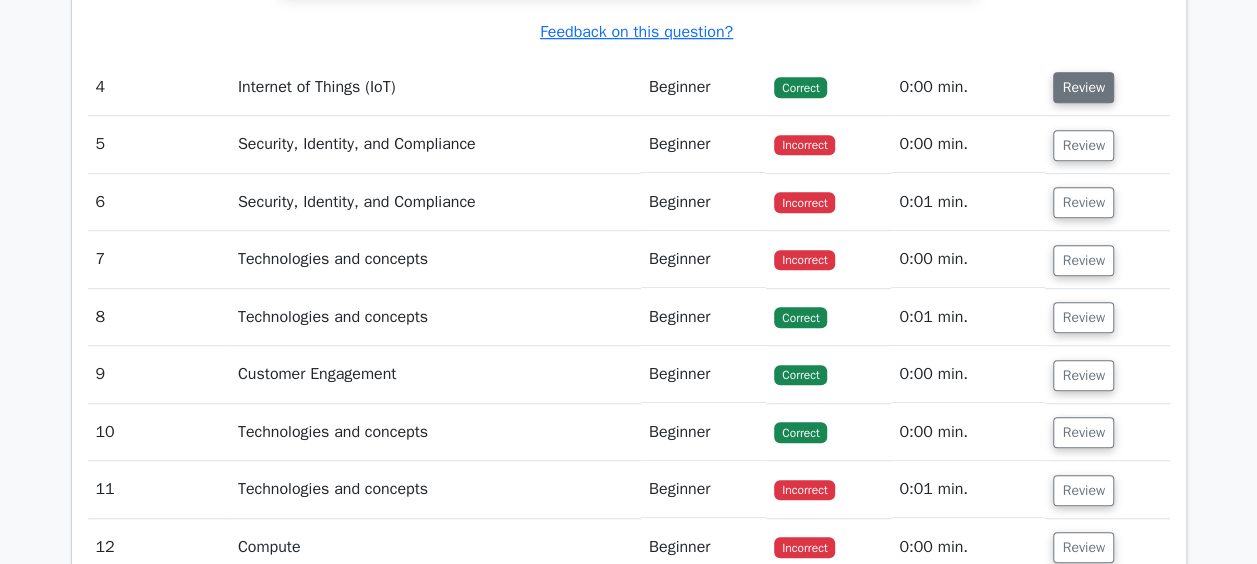 click on "Review" at bounding box center [1083, 87] 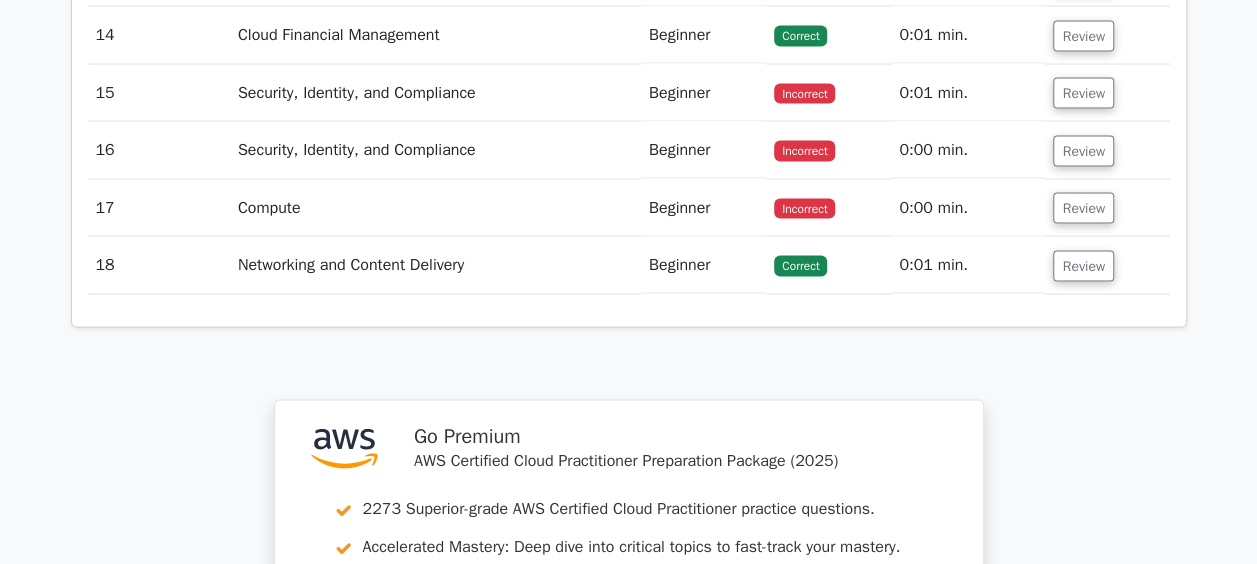 scroll, scrollTop: 5739, scrollLeft: 0, axis: vertical 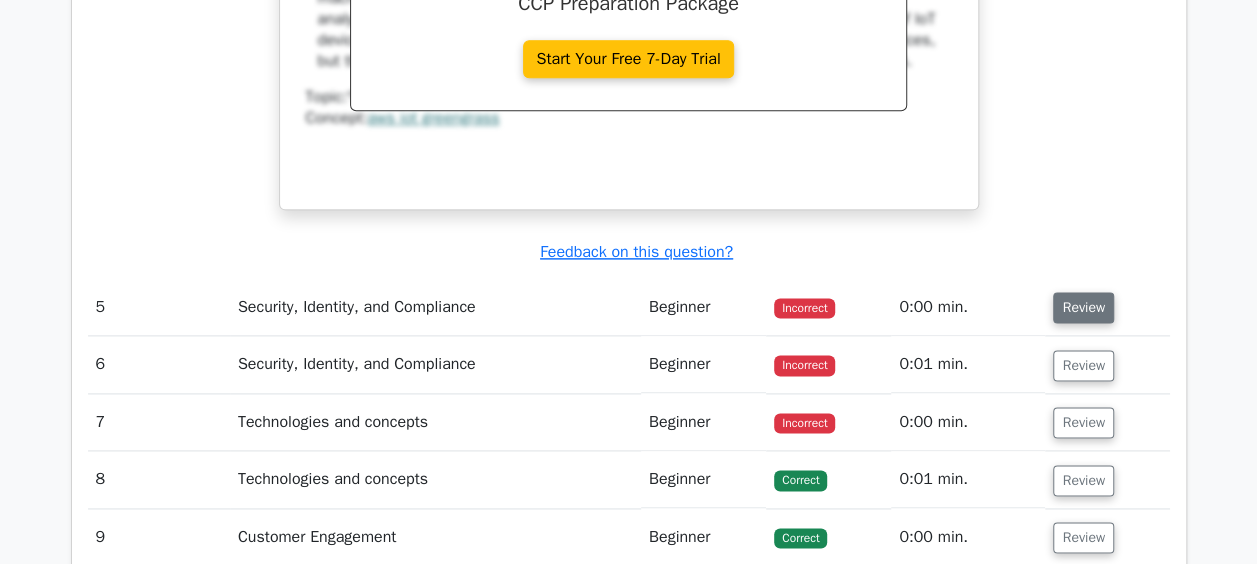 click on "Review" at bounding box center [1083, 307] 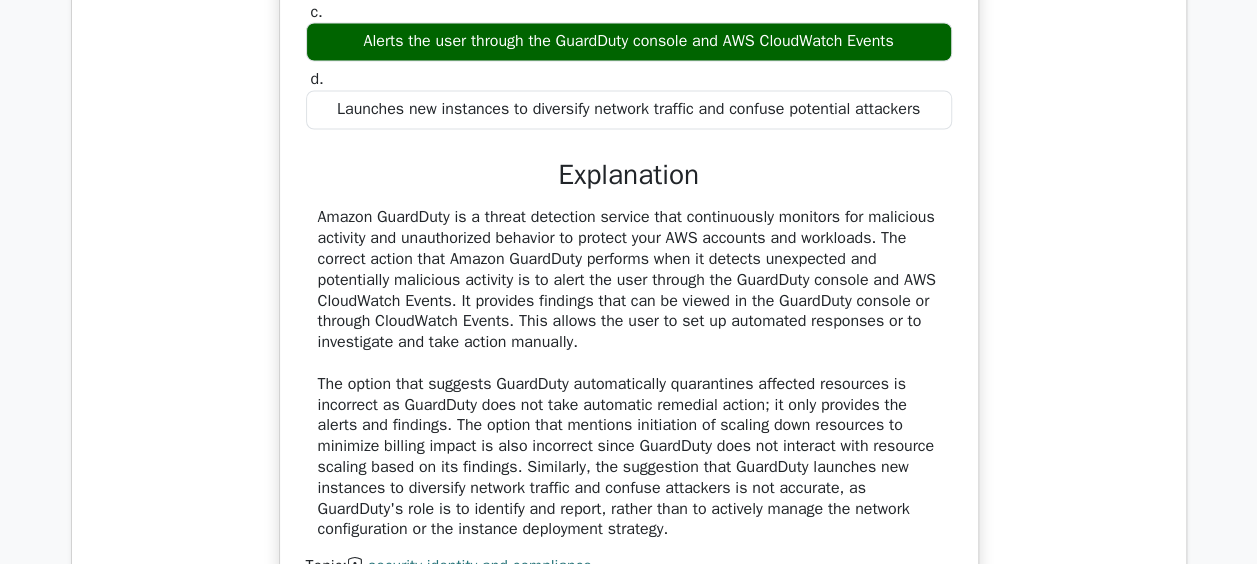 scroll, scrollTop: 5506, scrollLeft: 0, axis: vertical 